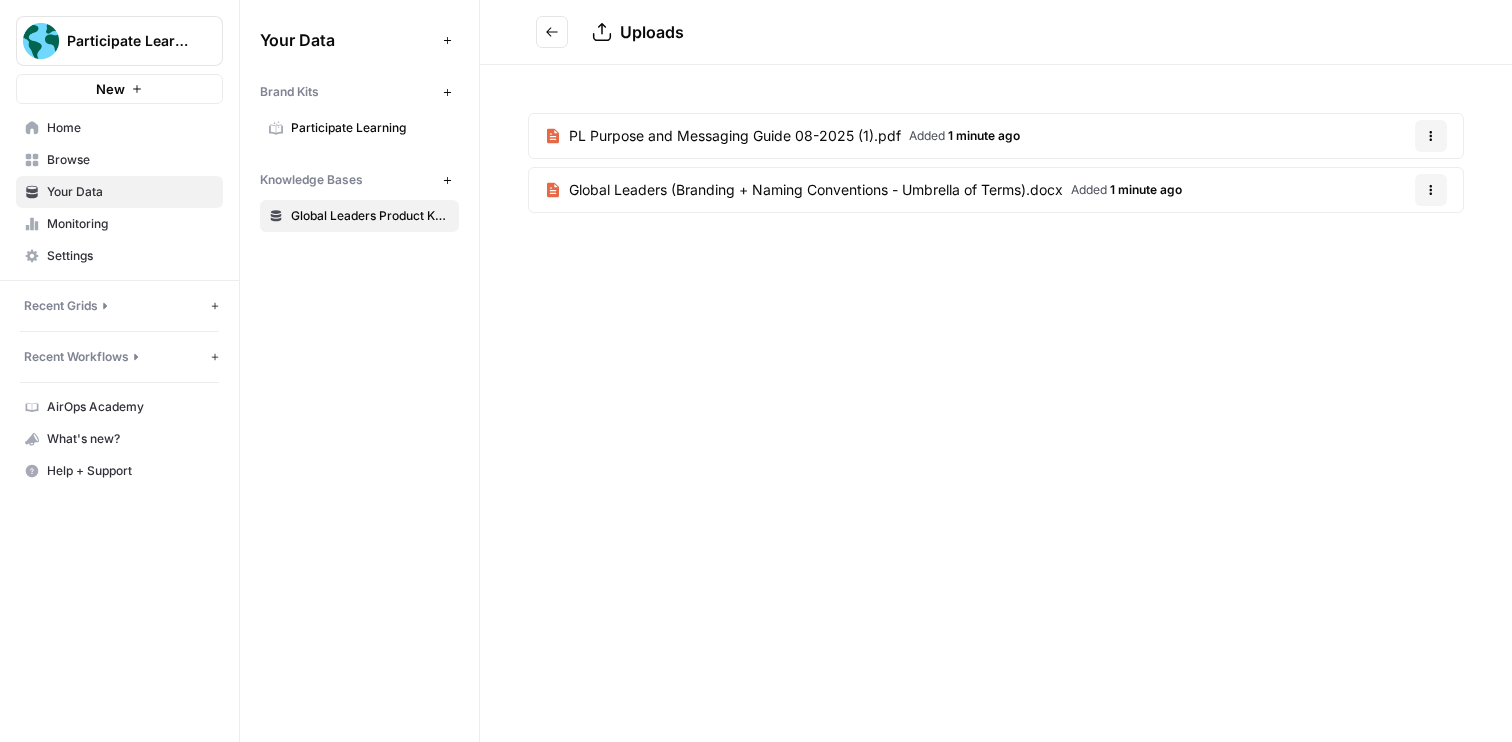scroll, scrollTop: 0, scrollLeft: 0, axis: both 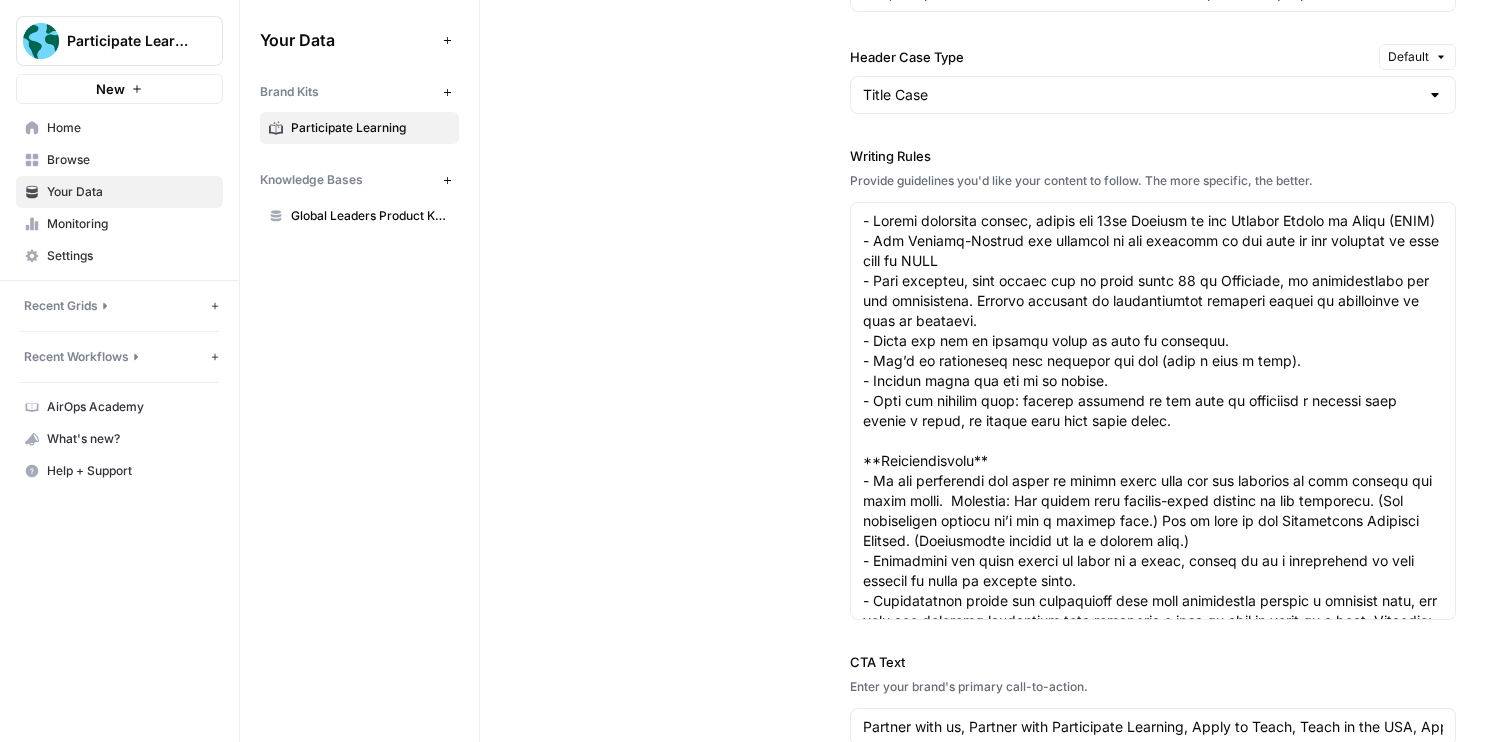 click on "Global Leaders Product Knowledge" at bounding box center (370, 216) 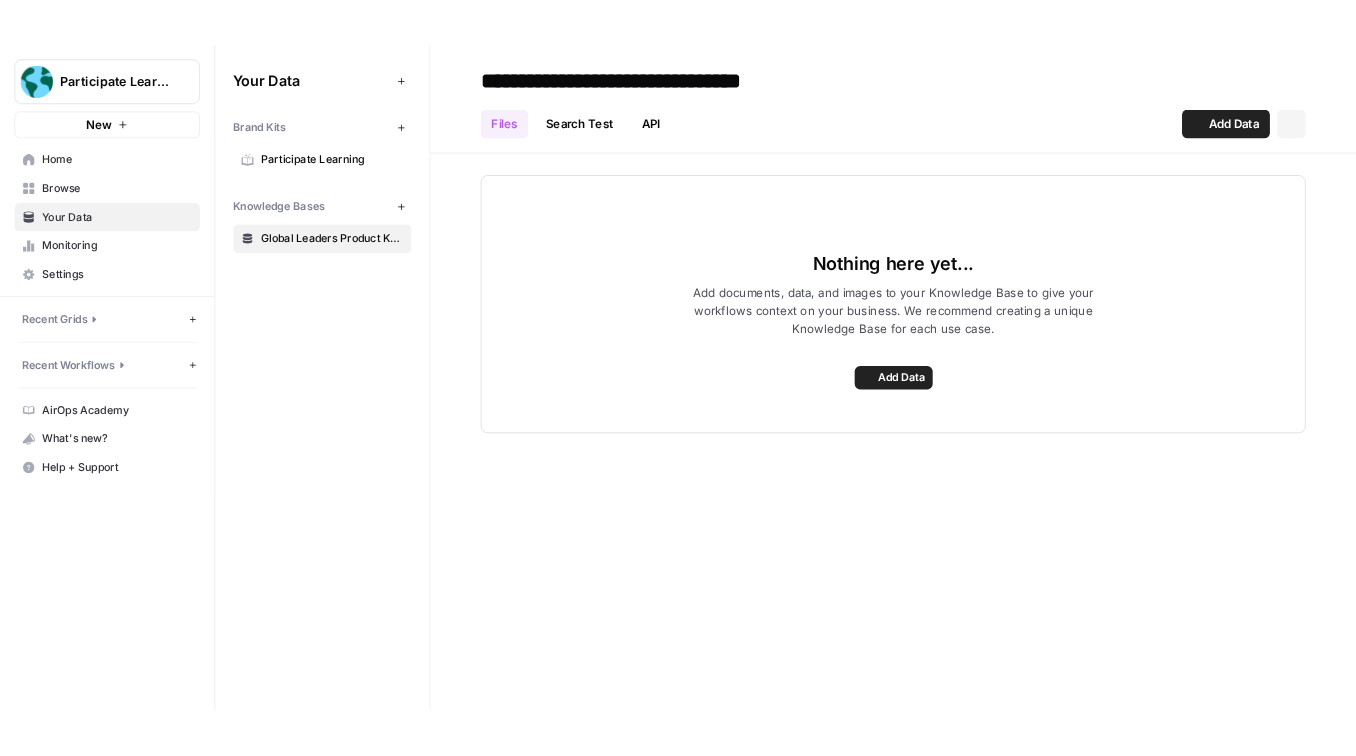 scroll, scrollTop: 0, scrollLeft: 0, axis: both 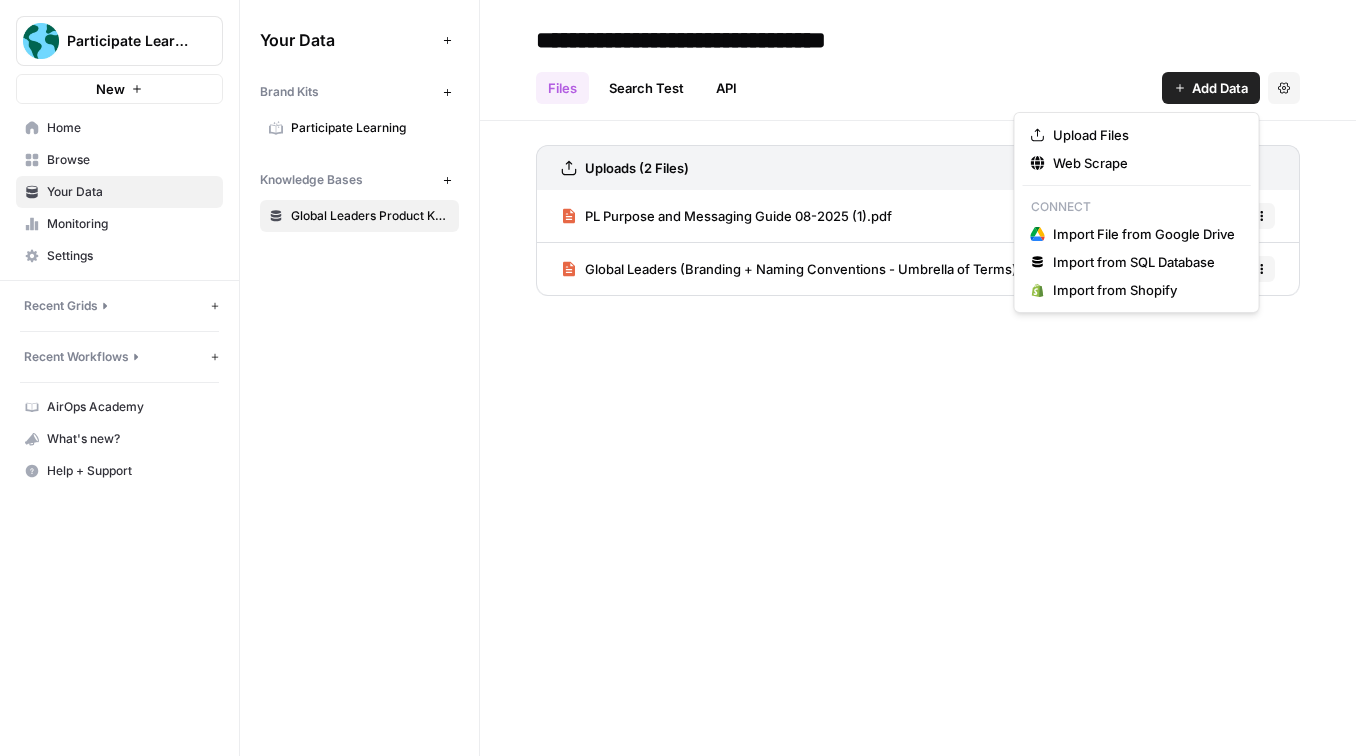 click on "Add Data" at bounding box center (1211, 88) 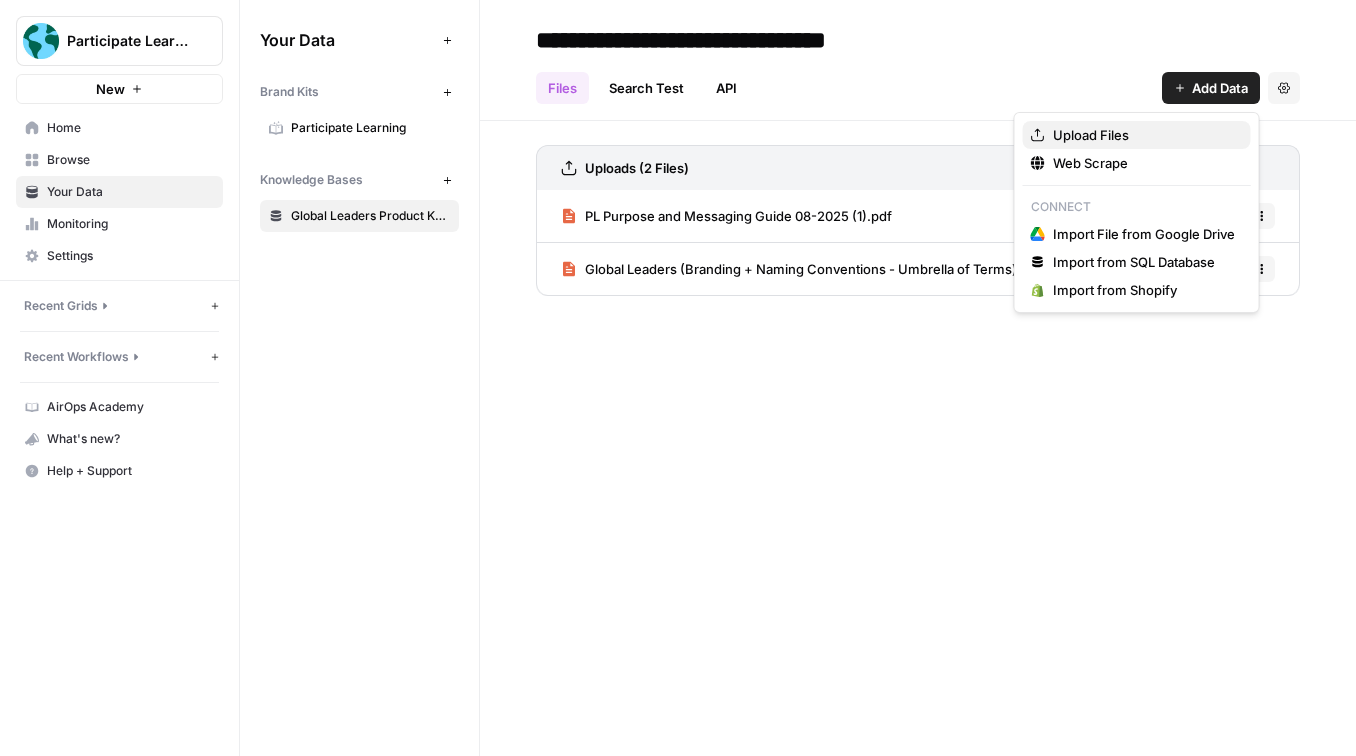 click on "Upload Files" at bounding box center (1144, 135) 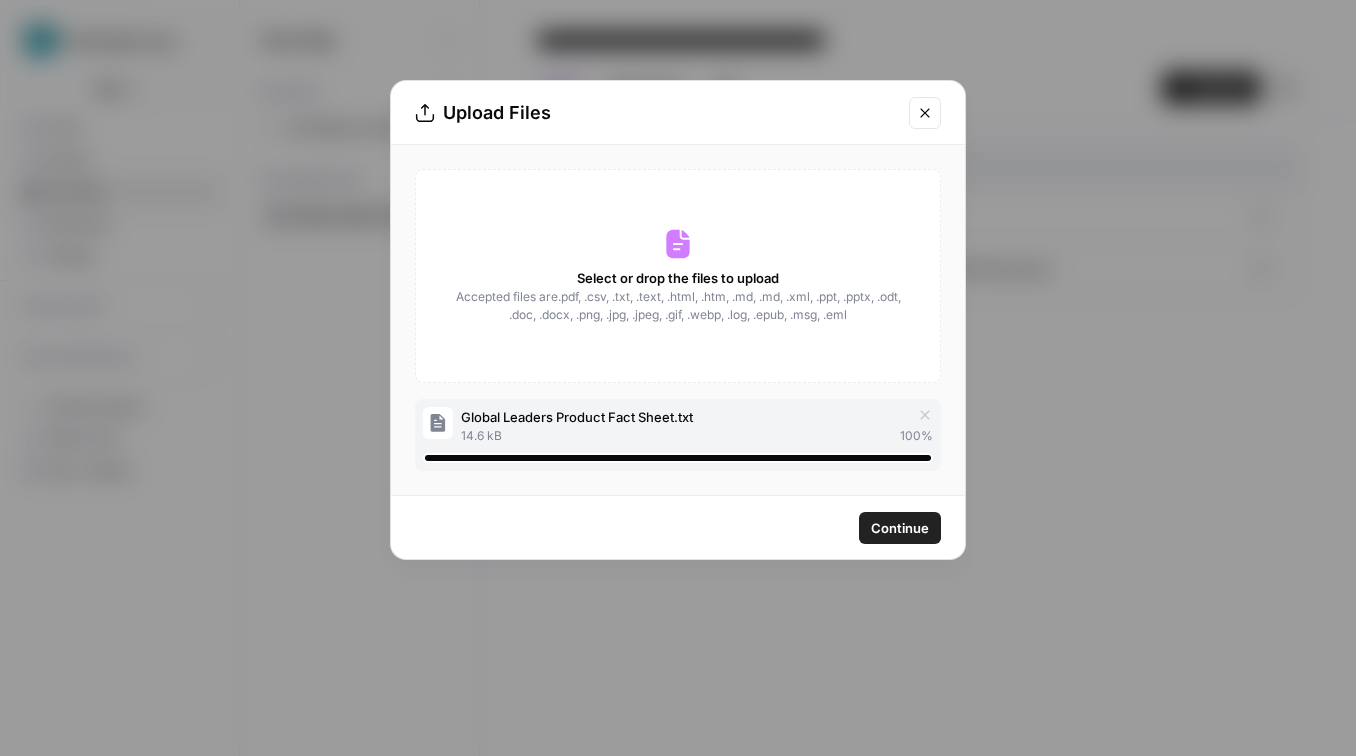 click on "Continue" at bounding box center (900, 528) 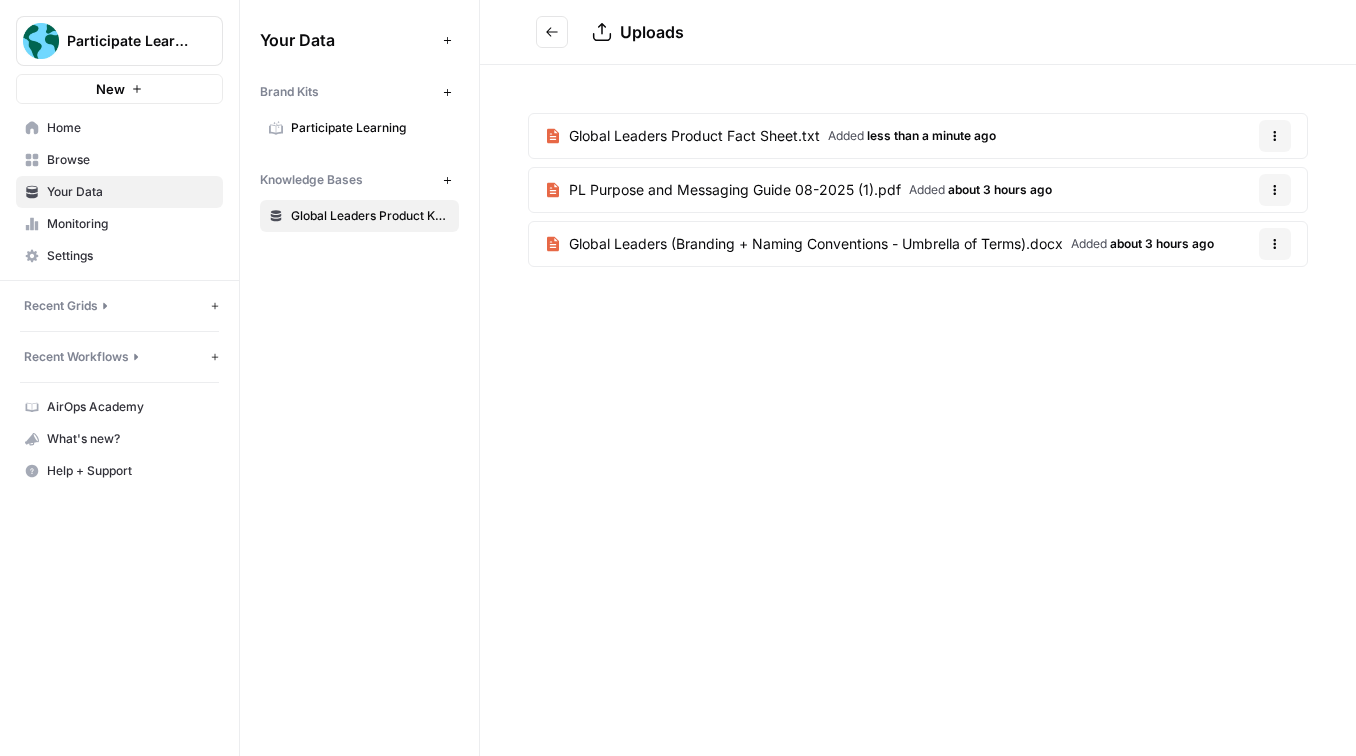 click on "Uploads Global Leaders Product Fact Sheet.txt Added   less than a minute ago Options PL Purpose and Messaging Guide 08-2025 (1).pdf Added   about 3 hours ago Options Global Leaders (Branding + Naming Conventions - Umbrella of Terms).docx Added   about 3 hours ago Options" at bounding box center [918, 378] 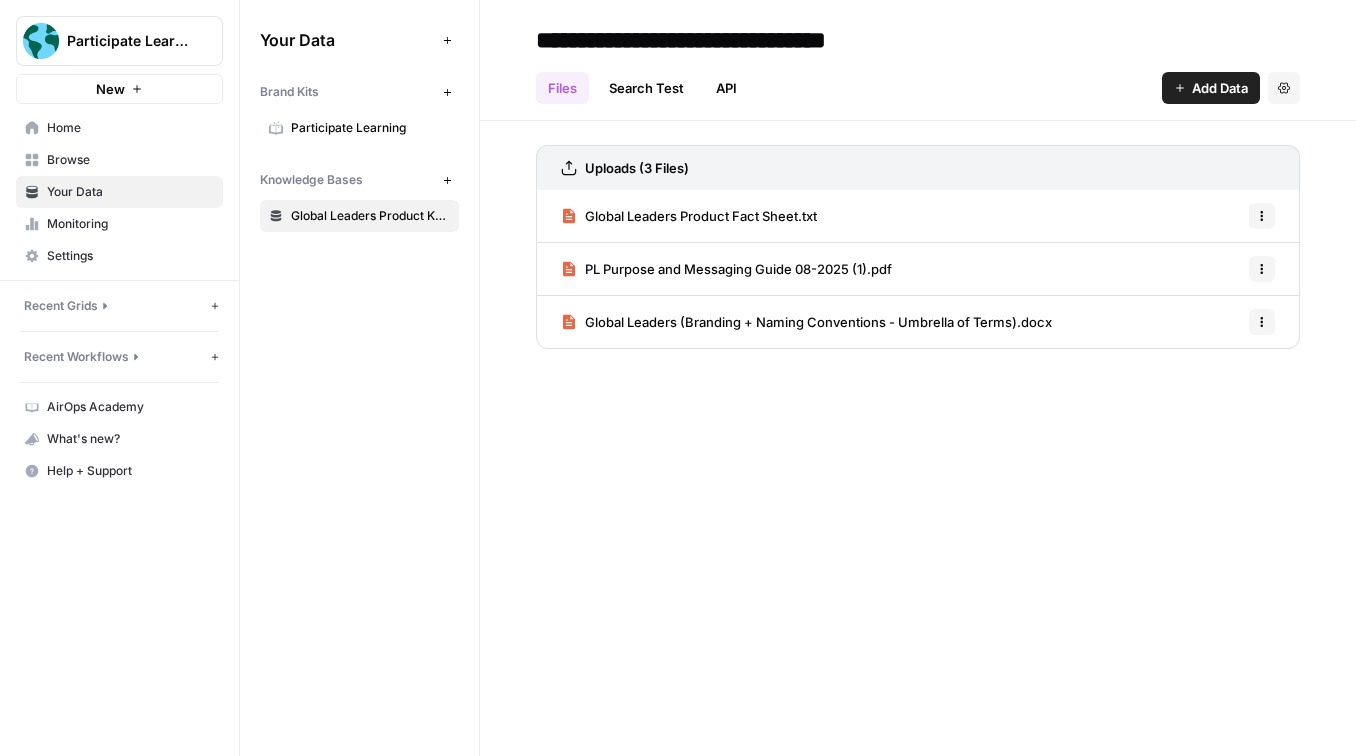 click on "Add Data" at bounding box center (1211, 88) 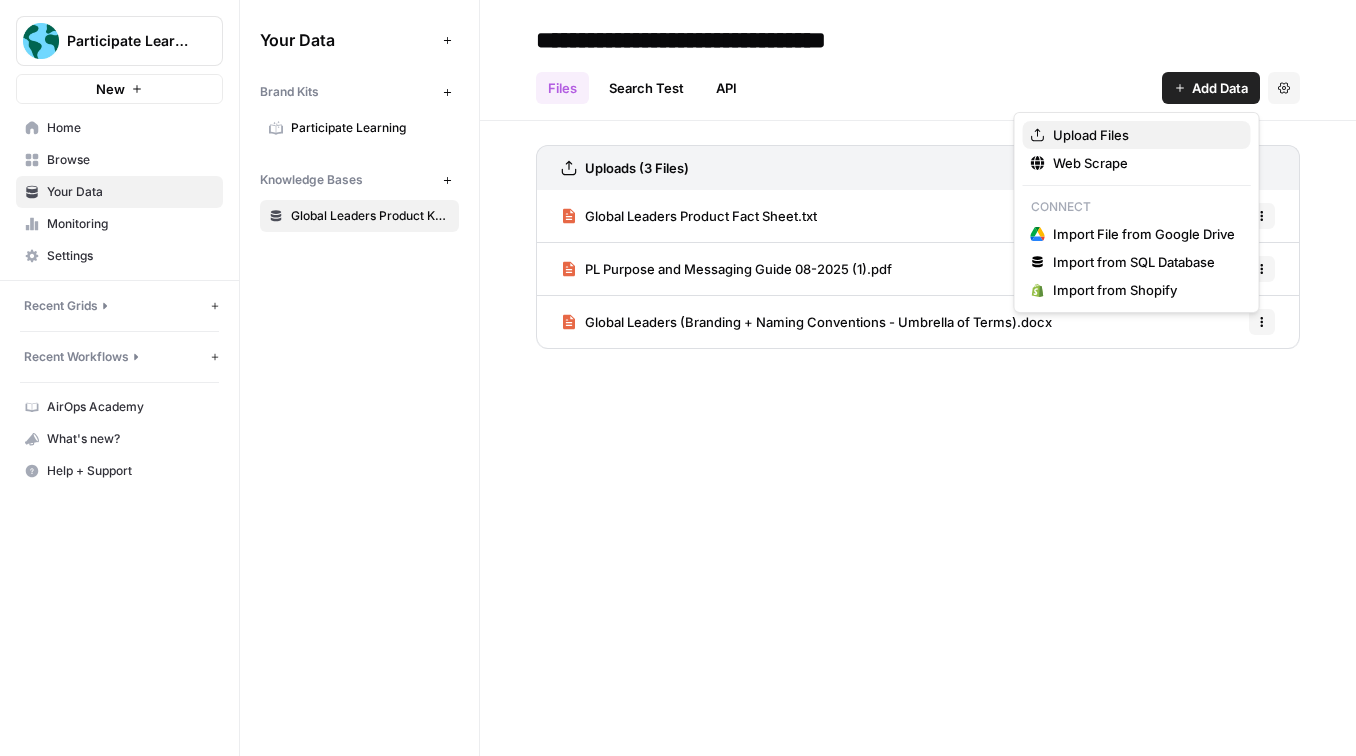 click on "Upload Files" at bounding box center (1144, 135) 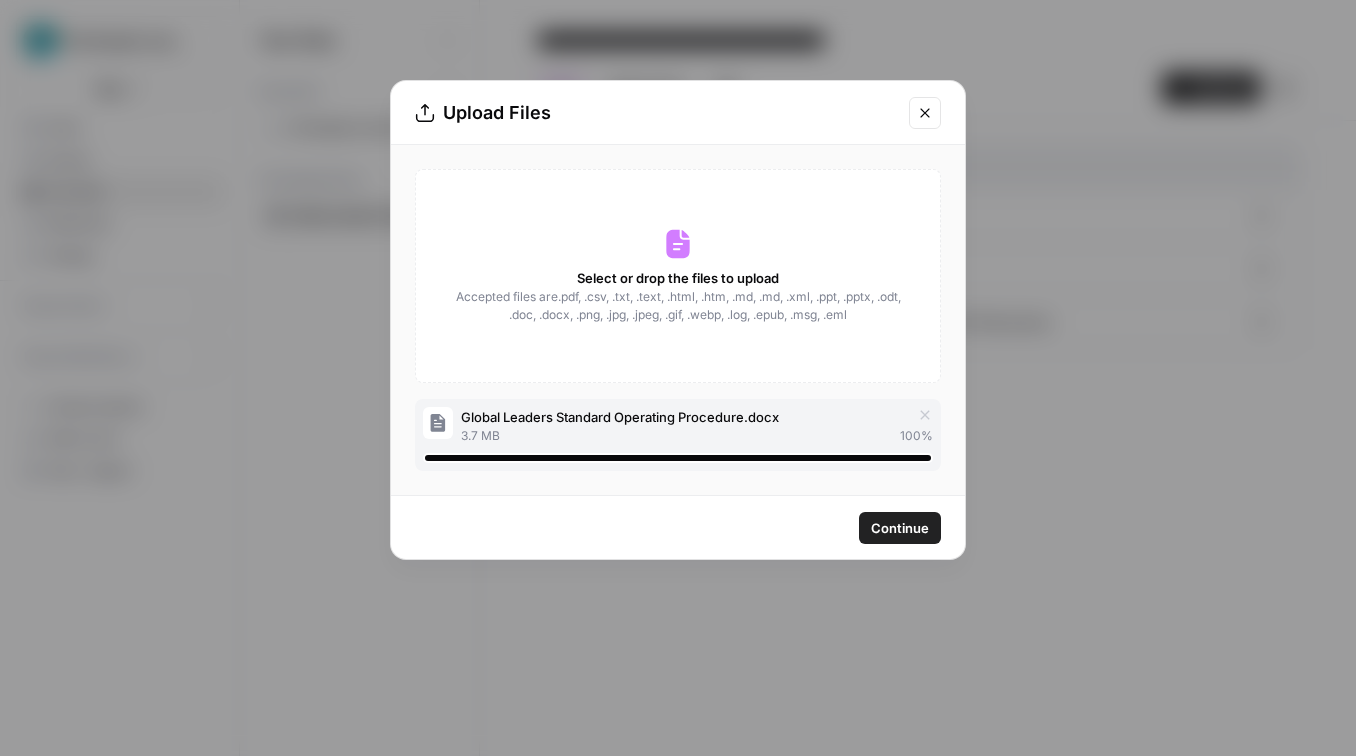 click on "Continue" at bounding box center [900, 528] 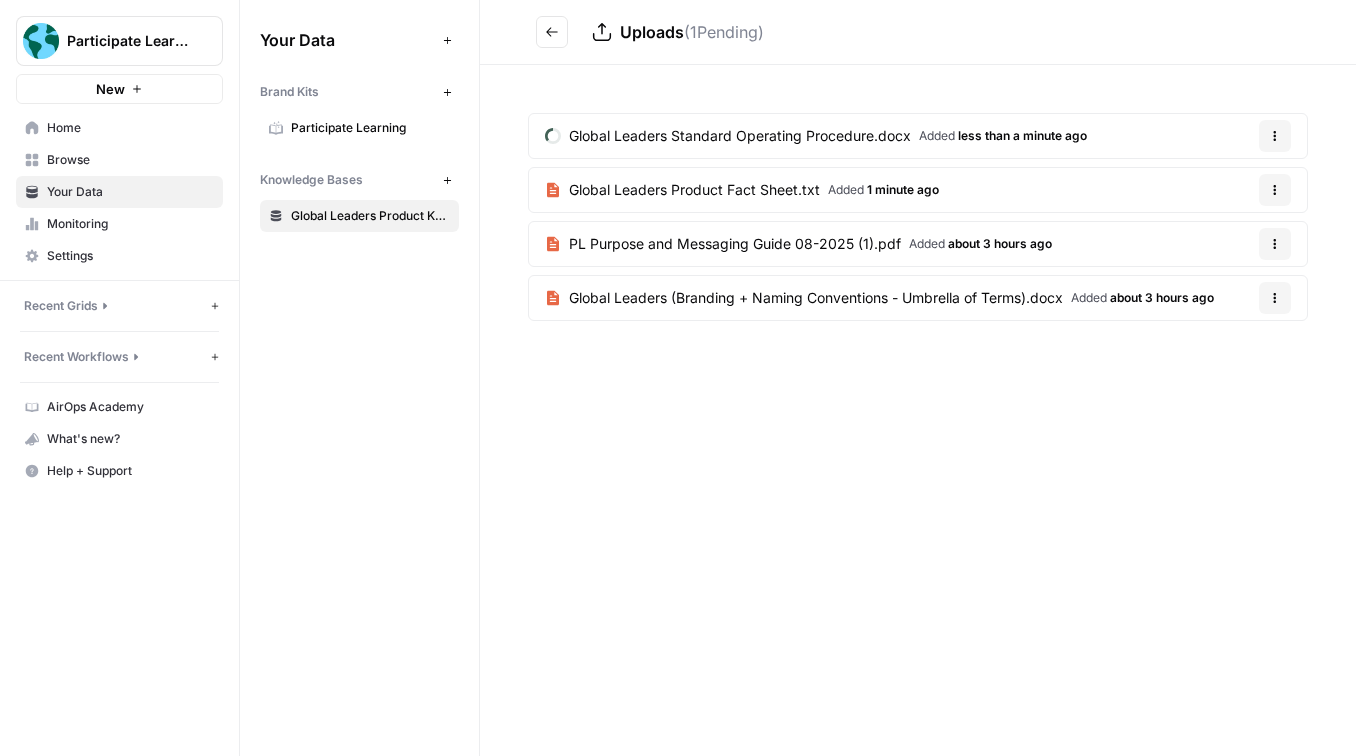 click at bounding box center [552, 32] 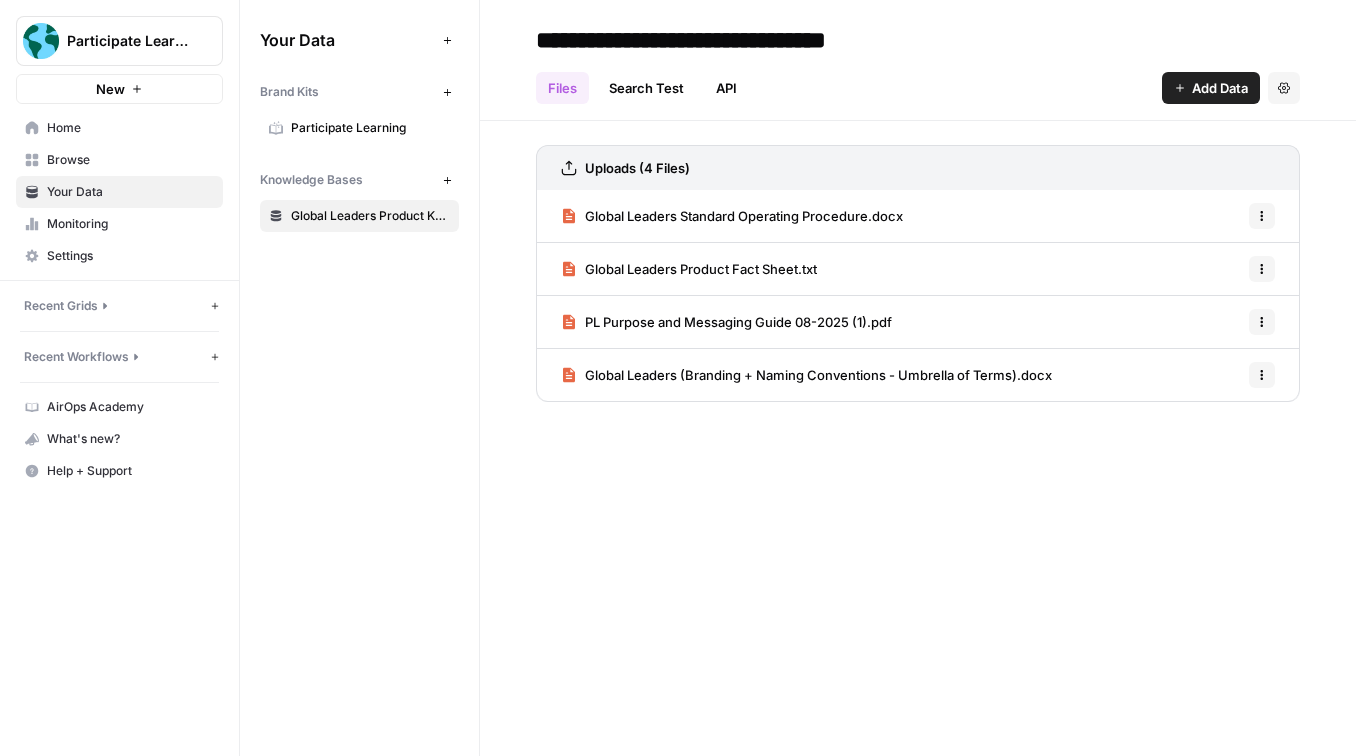 click on "Add Data" at bounding box center (1220, 88) 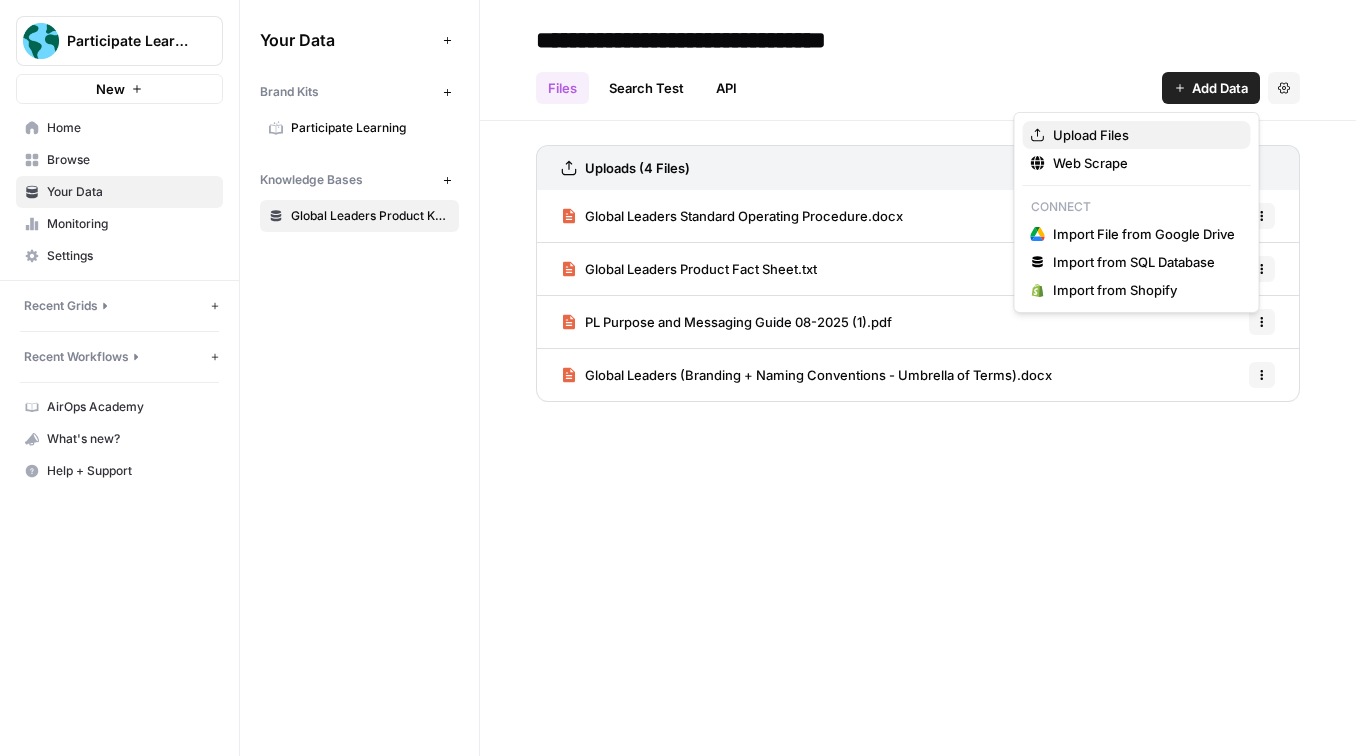 click on "Upload Files" at bounding box center (1144, 135) 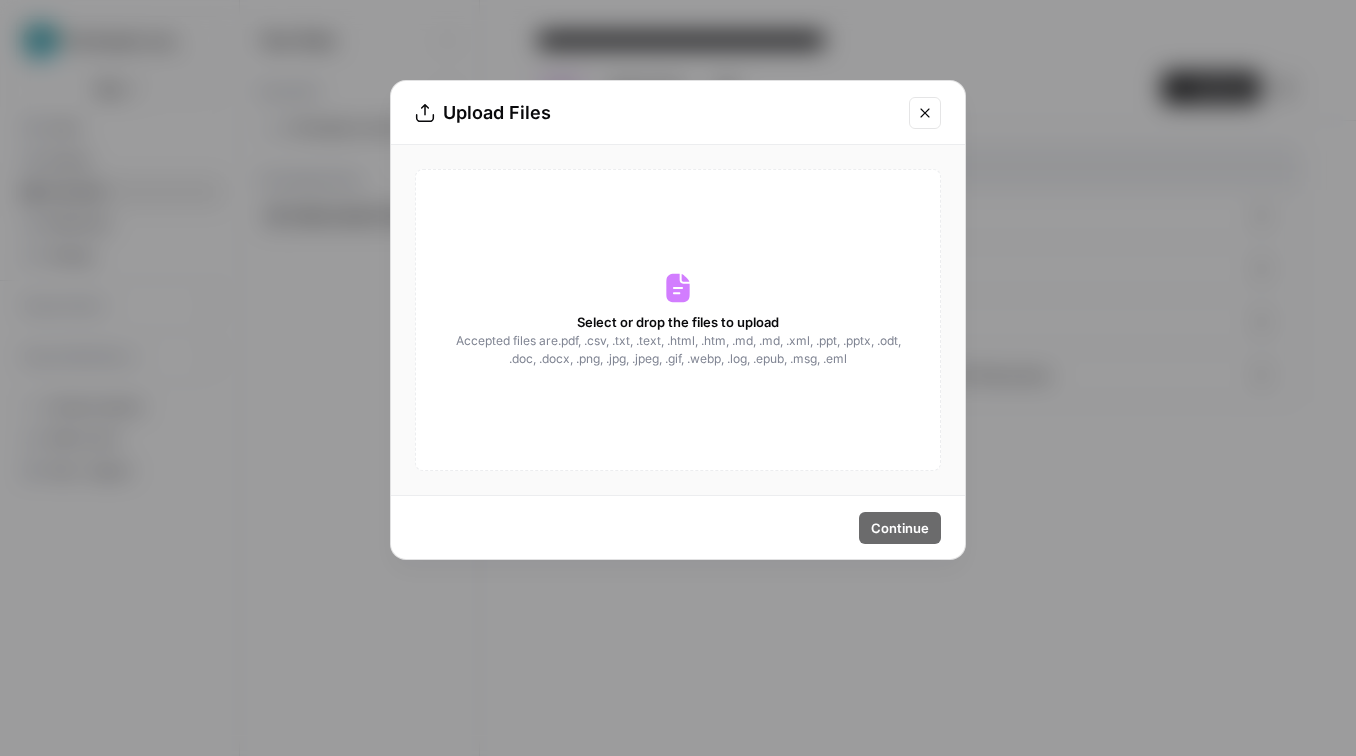 click at bounding box center [925, 113] 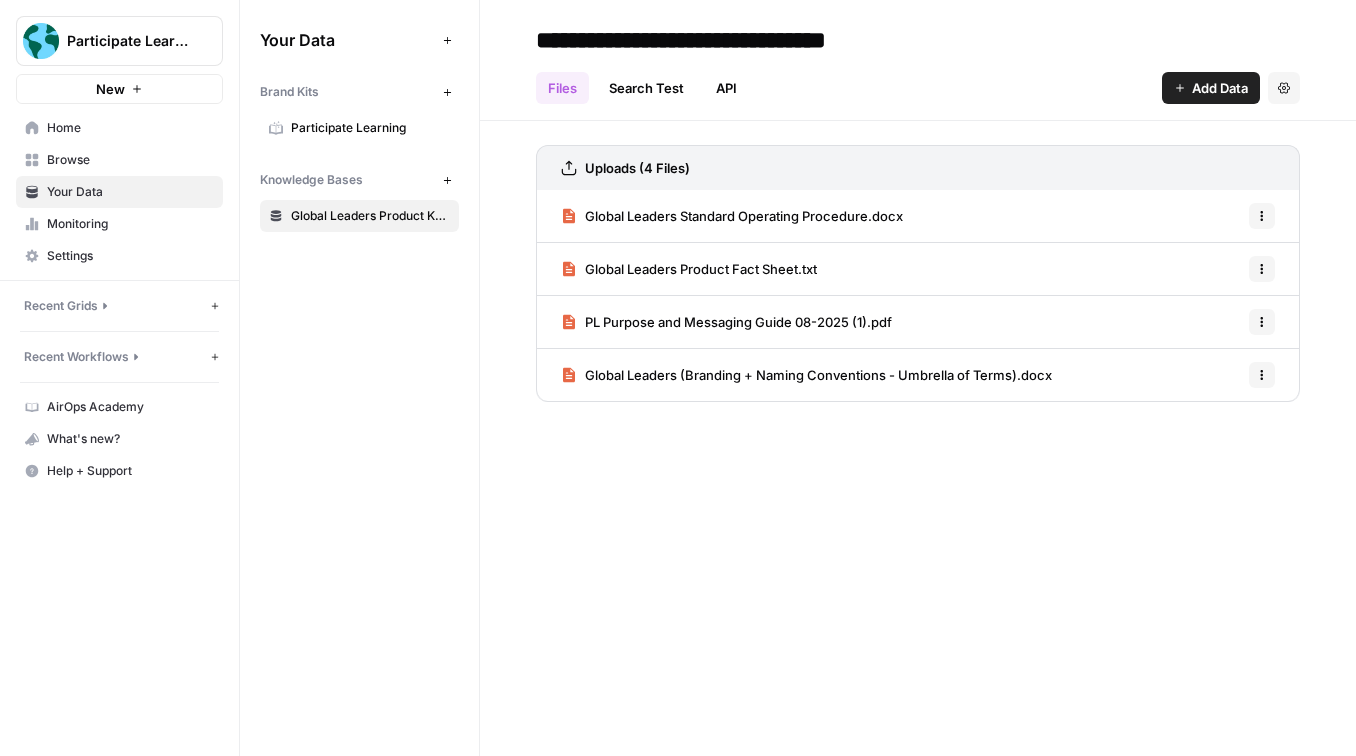 click on "Uploads (4 Files) Global Leaders Standard Operating Procedure.docx Options Global Leaders Product Fact Sheet.txt Options PL Purpose and Messaging Guide 08-2025 (1).pdf Options Global Leaders (Branding + Naming Conventions - Umbrella of Terms).docx Options" at bounding box center (918, 269) 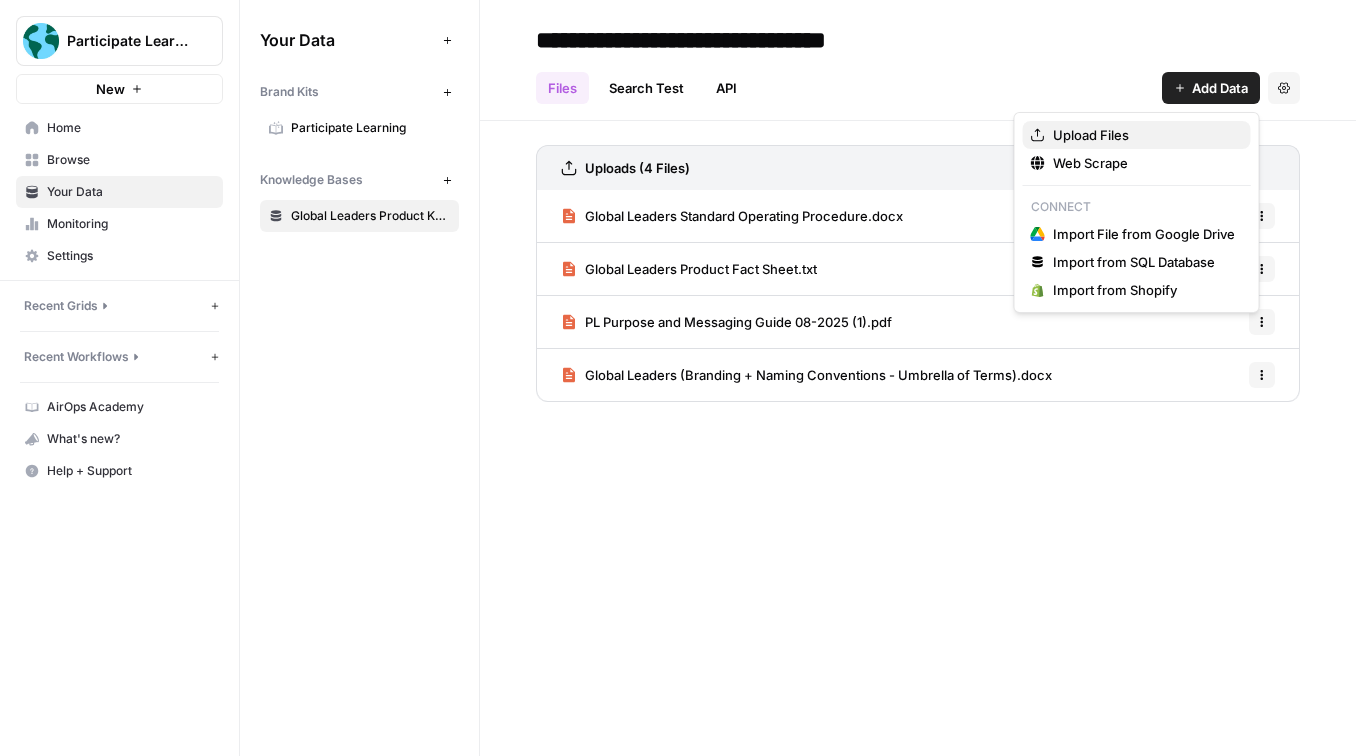 click on "Upload Files" at bounding box center [1144, 135] 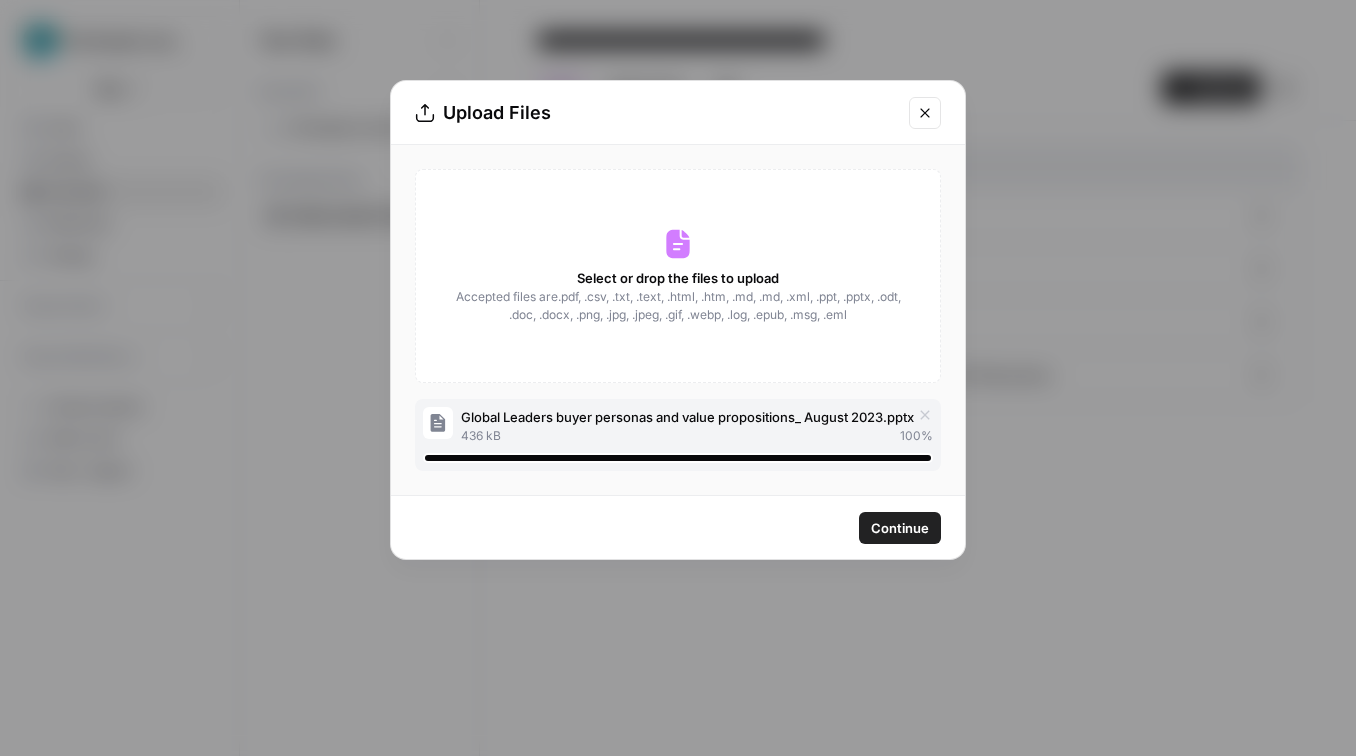 click on "Continue" at bounding box center (900, 528) 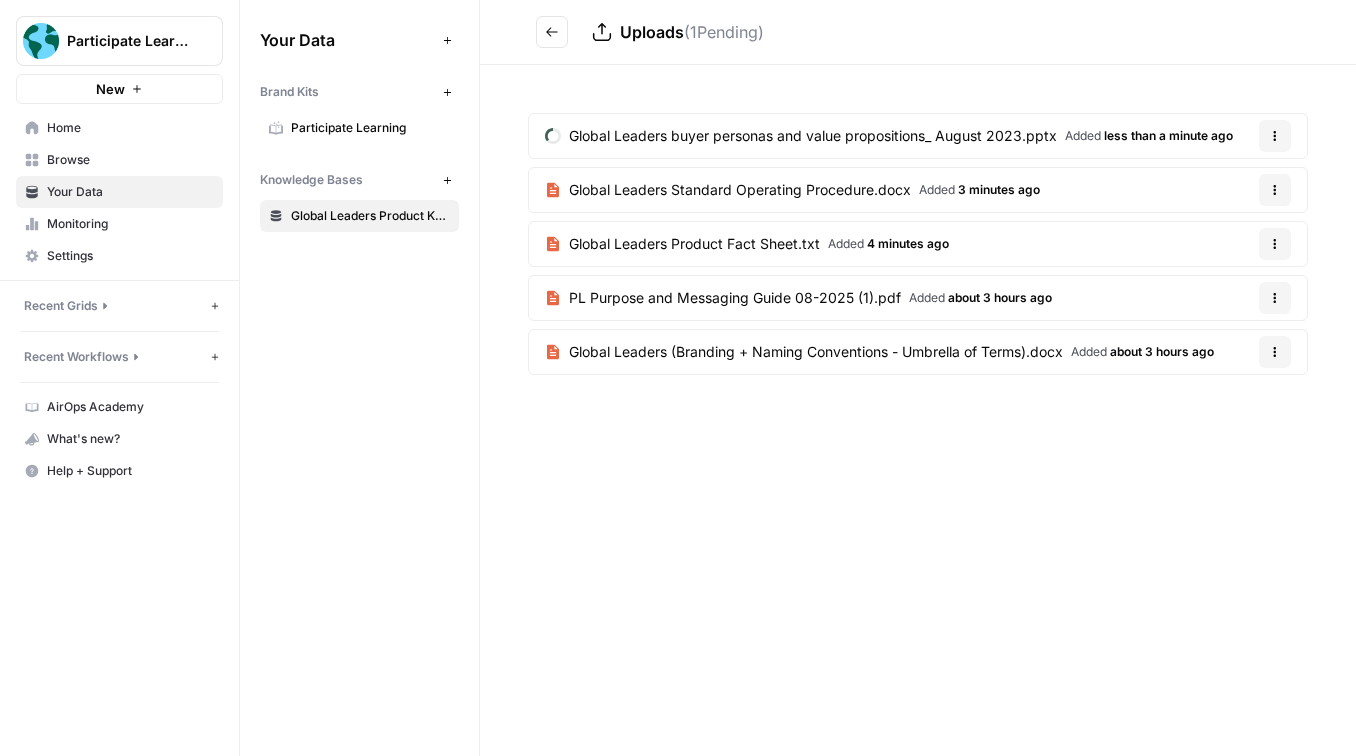 click 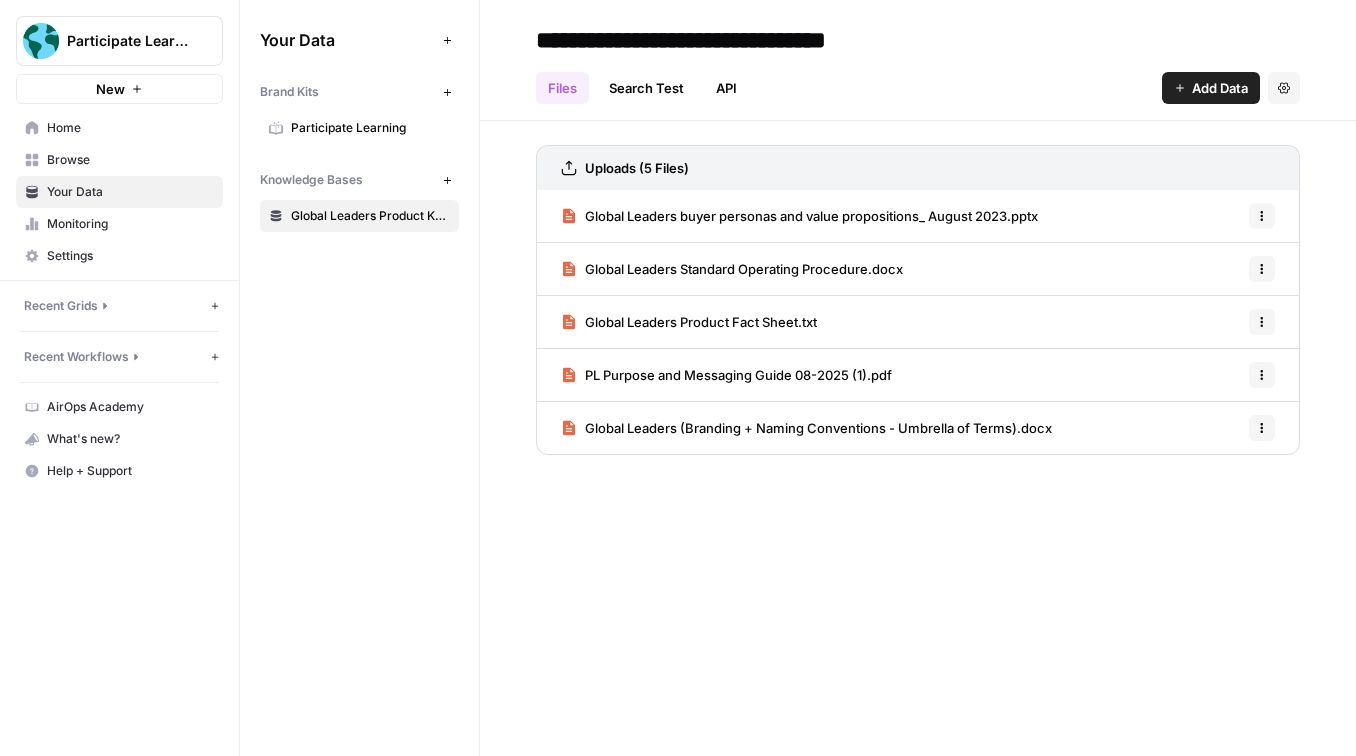 click on "Add Data" at bounding box center (1211, 88) 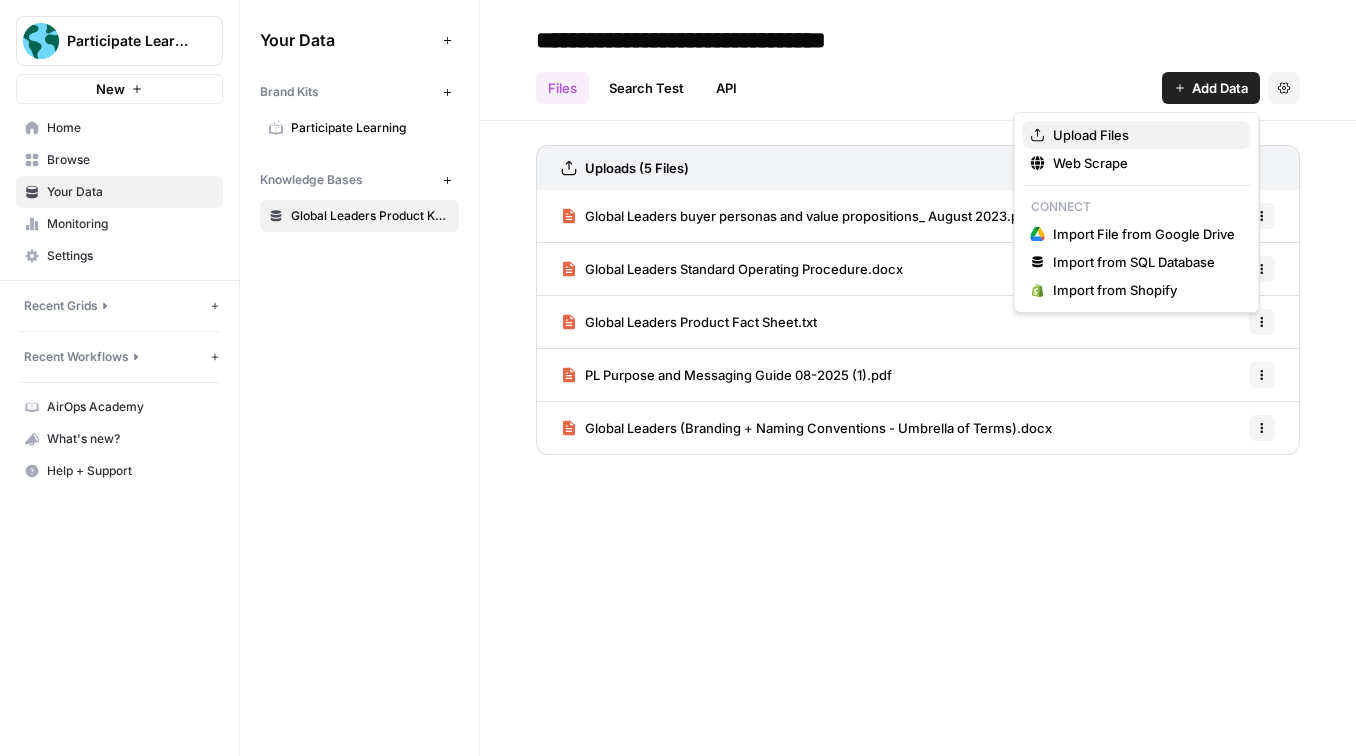 click on "Upload Files" at bounding box center [1144, 135] 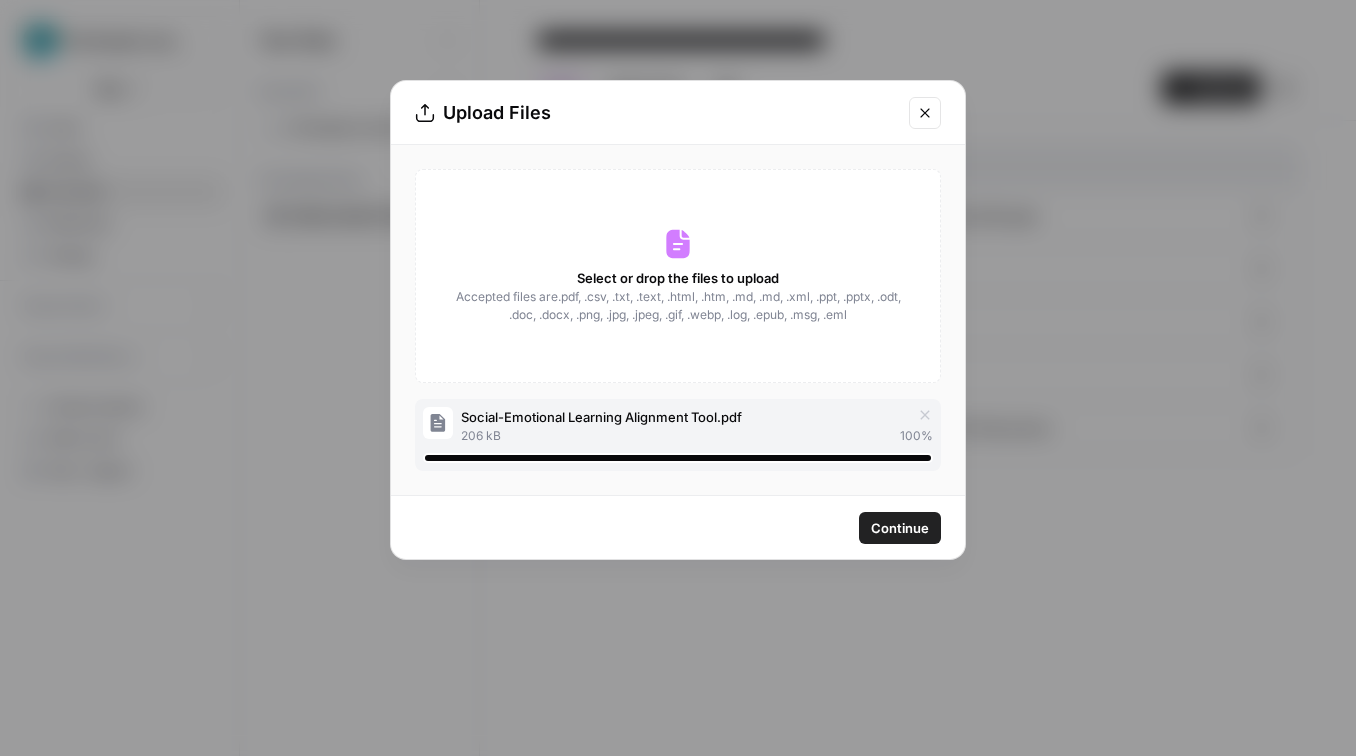 click on "Continue" at bounding box center (900, 528) 